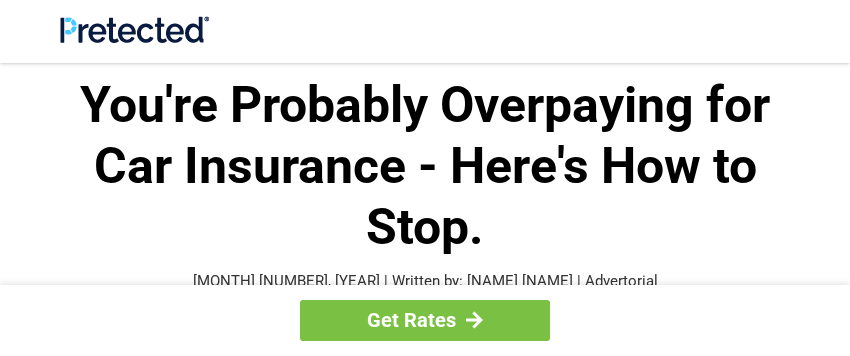 scroll, scrollTop: 0, scrollLeft: 0, axis: both 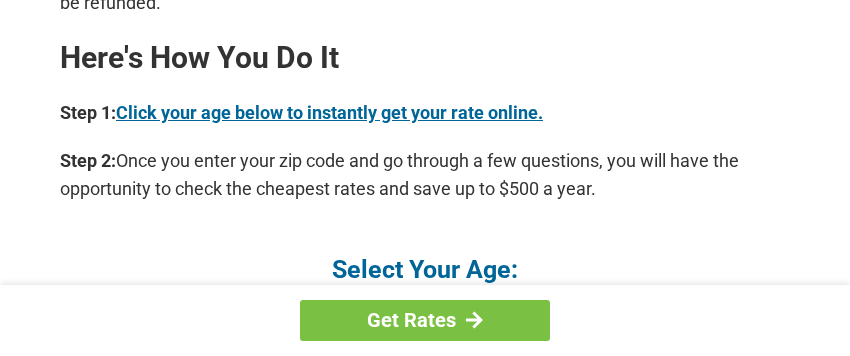 click on "Click your age below to instantly get your rate online." at bounding box center (329, 112) 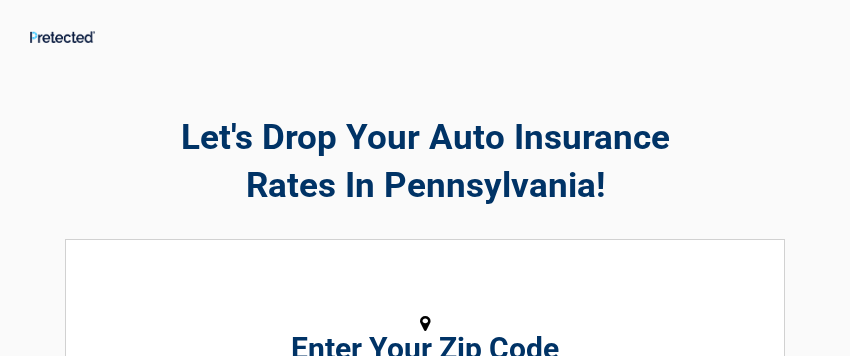 scroll, scrollTop: 0, scrollLeft: 0, axis: both 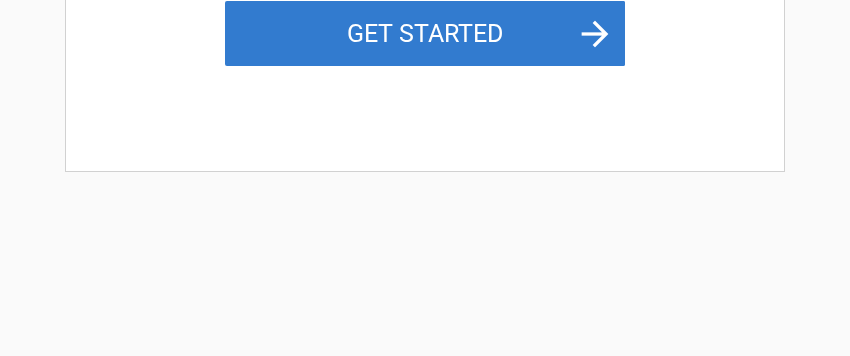 click on "GET STARTED" at bounding box center (425, 33) 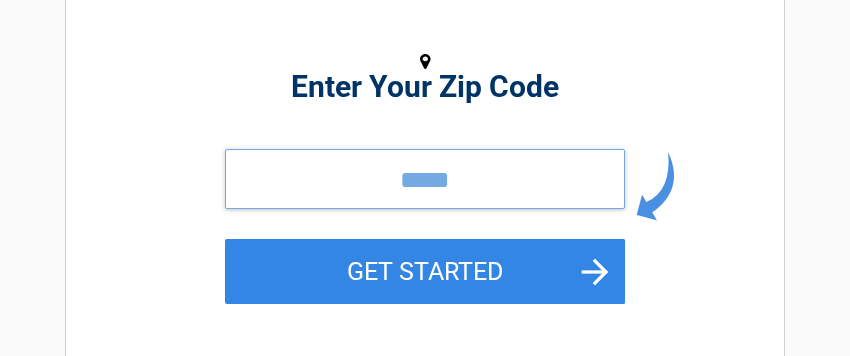 scroll, scrollTop: 362, scrollLeft: 0, axis: vertical 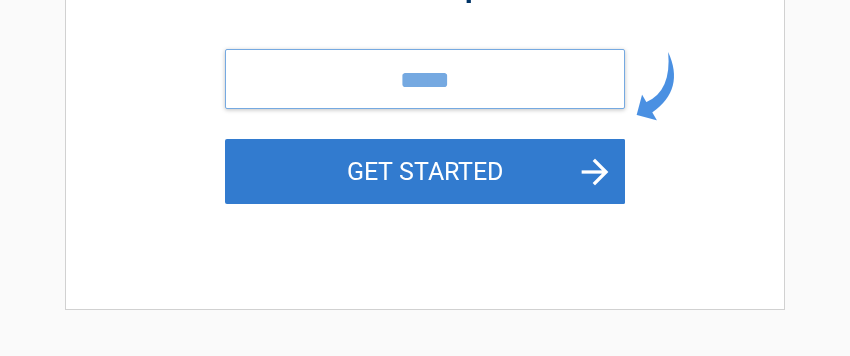 type on "*****" 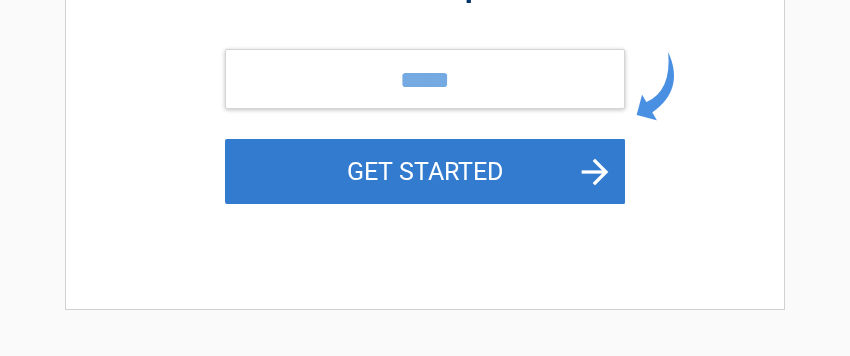 click on "GET STARTED" at bounding box center [425, 171] 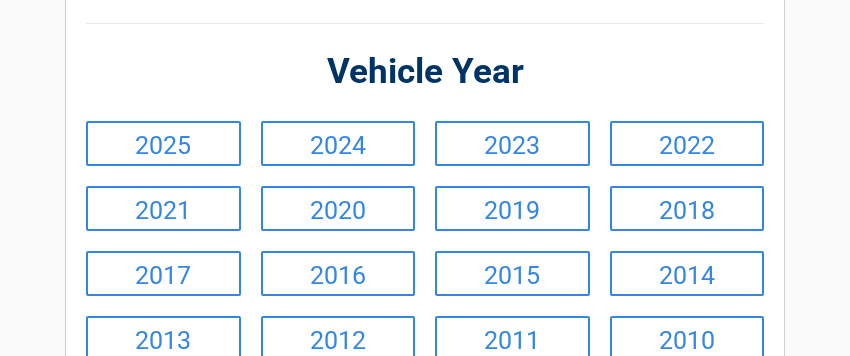 scroll, scrollTop: 200, scrollLeft: 0, axis: vertical 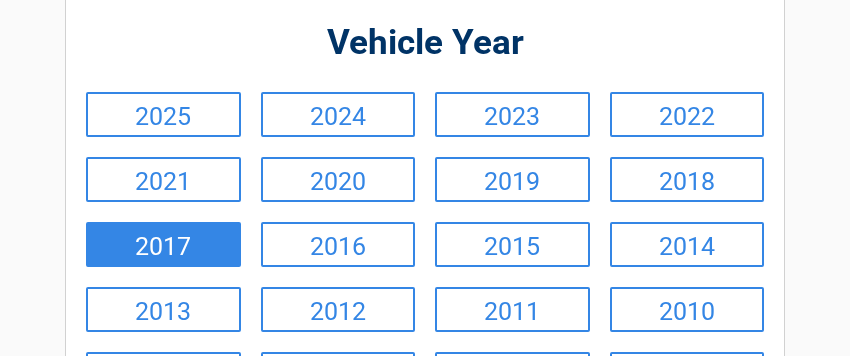 click on "2017" at bounding box center [163, 244] 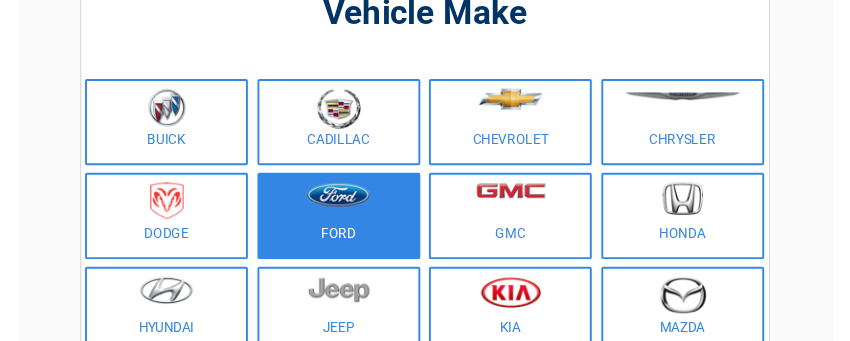 scroll, scrollTop: 200, scrollLeft: 0, axis: vertical 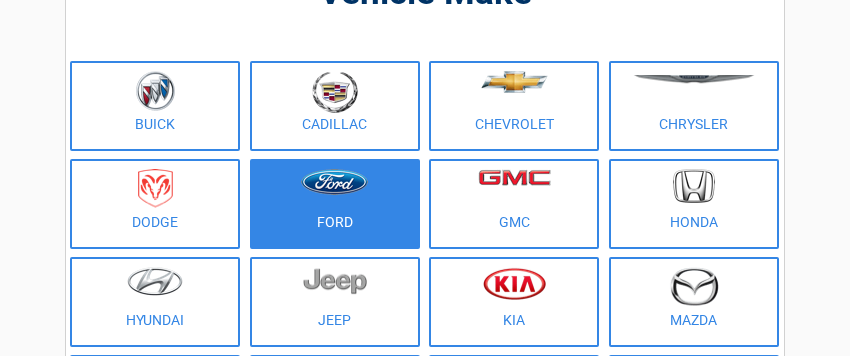click on "Ford" at bounding box center [335, 204] 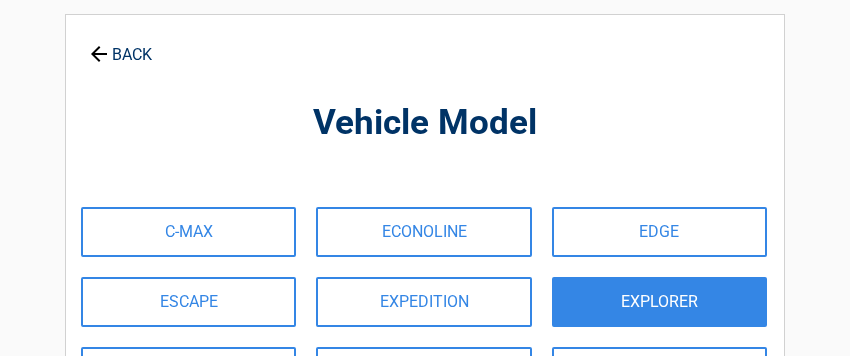 scroll, scrollTop: 100, scrollLeft: 0, axis: vertical 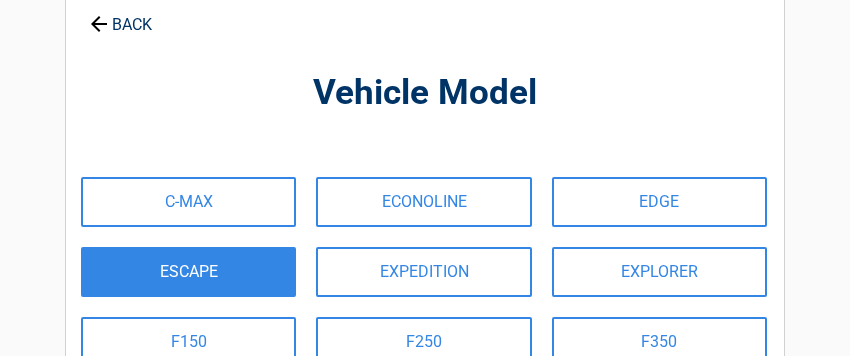 click on "ESCAPE" at bounding box center (188, 272) 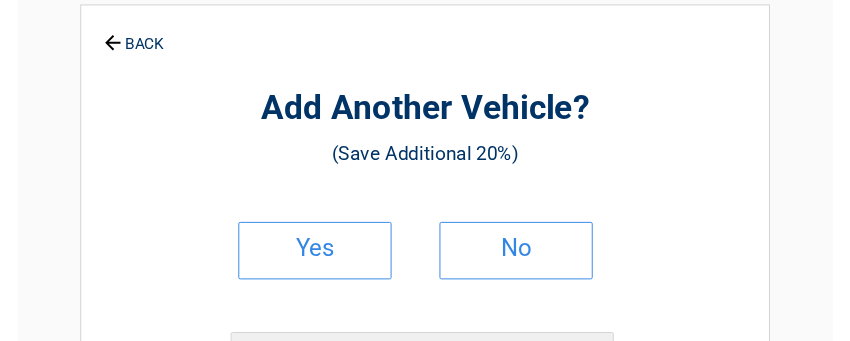 scroll, scrollTop: 100, scrollLeft: 0, axis: vertical 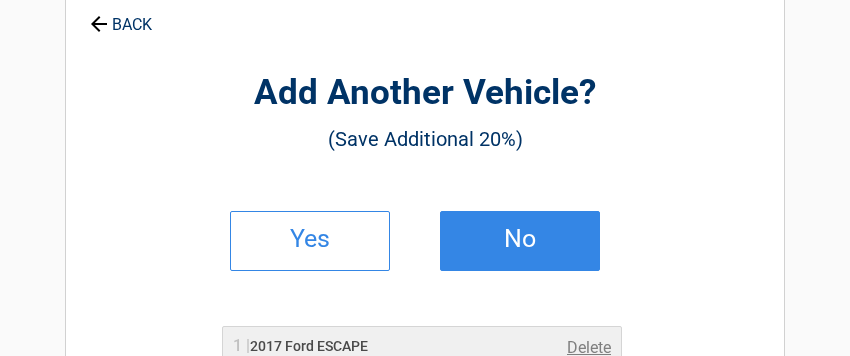 click on "No" at bounding box center (520, 239) 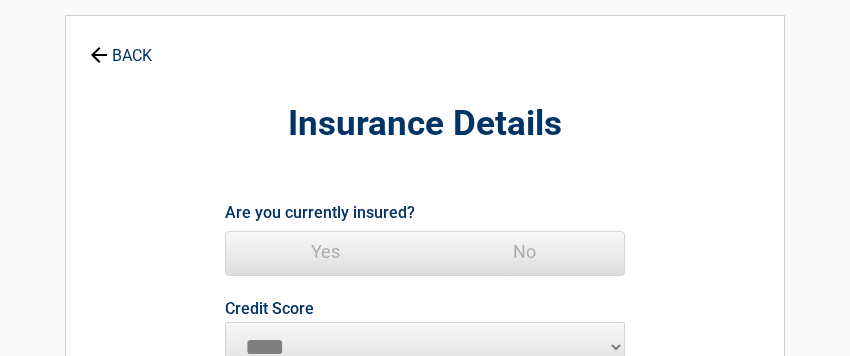 scroll, scrollTop: 100, scrollLeft: 0, axis: vertical 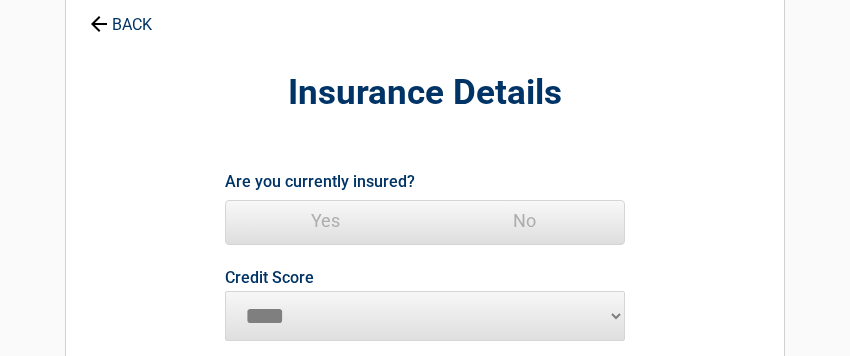 click on "Yes" at bounding box center (325, 221) 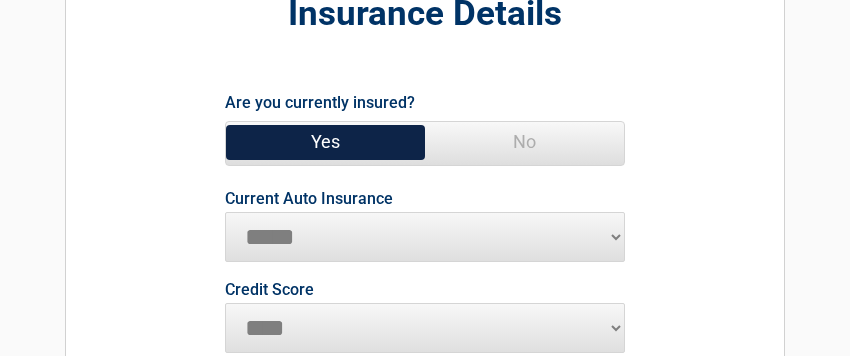 scroll, scrollTop: 200, scrollLeft: 0, axis: vertical 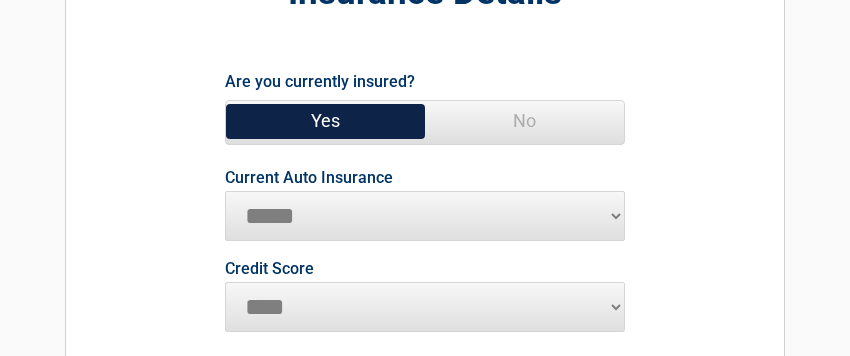 click on "**********" at bounding box center (425, 216) 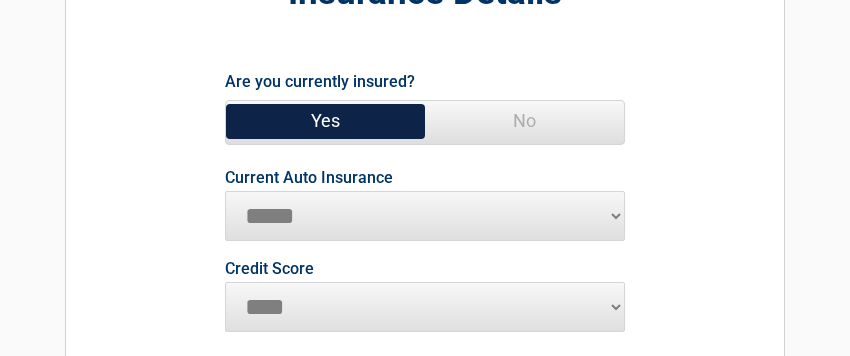 select on "*********" 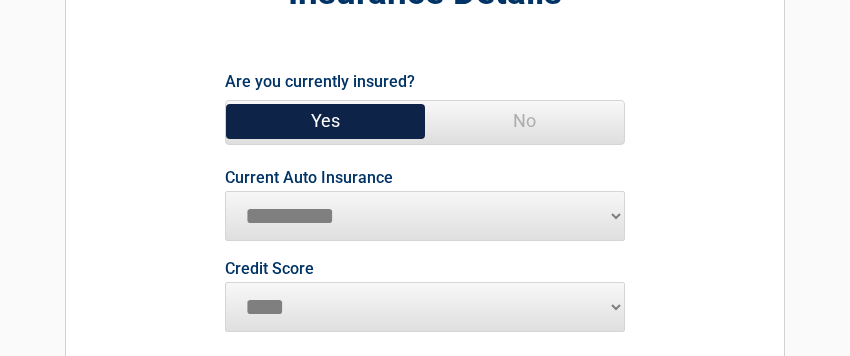 click on "**********" at bounding box center [425, 216] 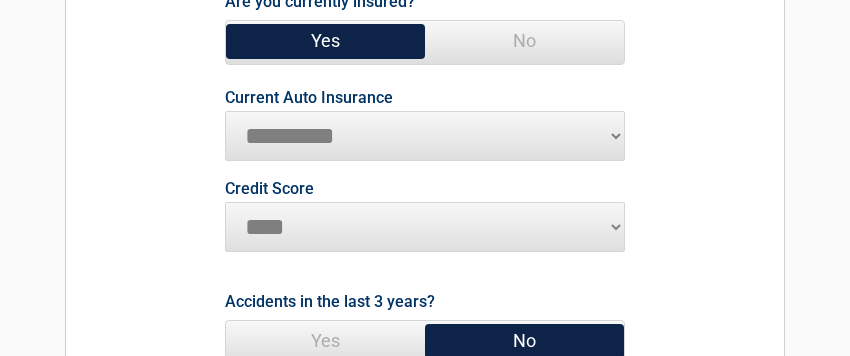 scroll, scrollTop: 300, scrollLeft: 0, axis: vertical 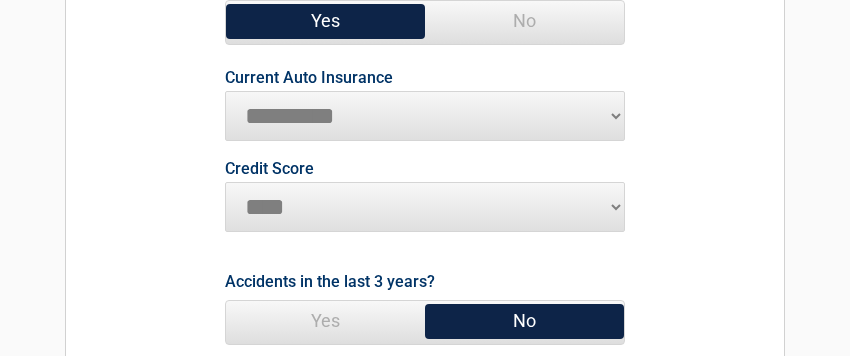 click on "*********
****
*******
****" at bounding box center (425, 207) 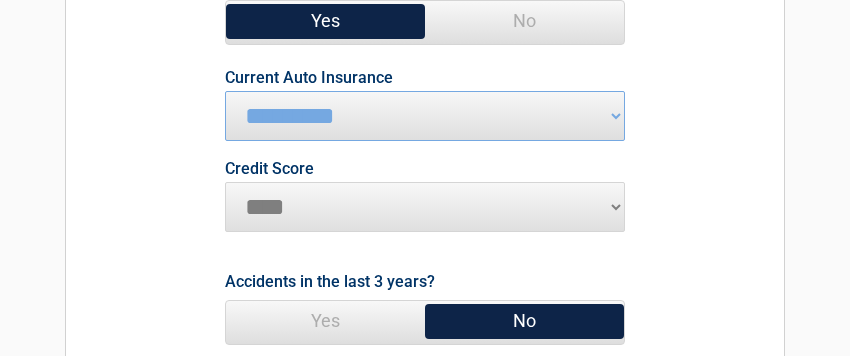 select on "*********" 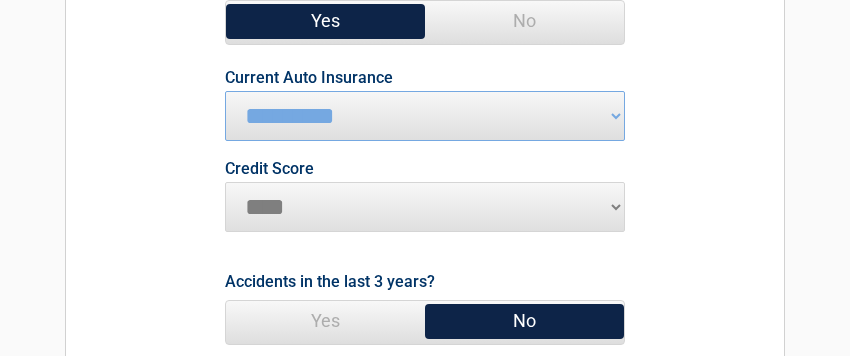click on "*********
****
*******
****" at bounding box center (425, 207) 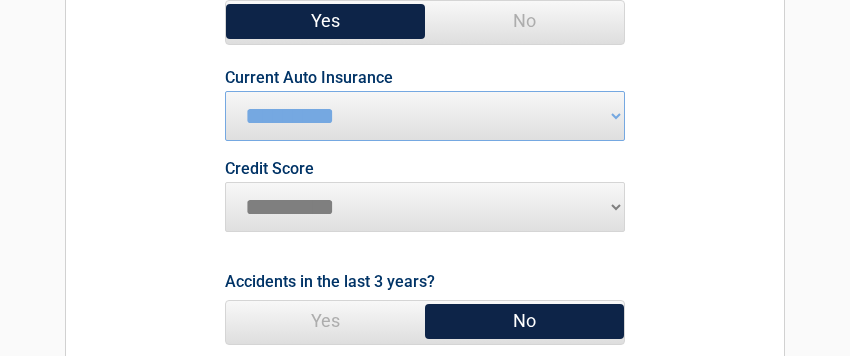 scroll, scrollTop: 400, scrollLeft: 0, axis: vertical 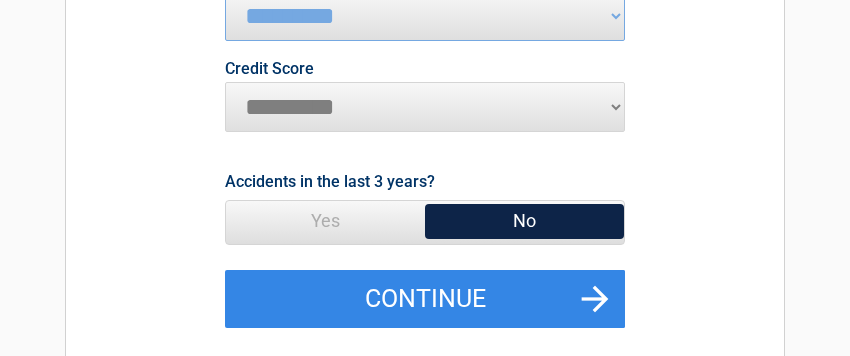 click on "Yes" at bounding box center [325, 221] 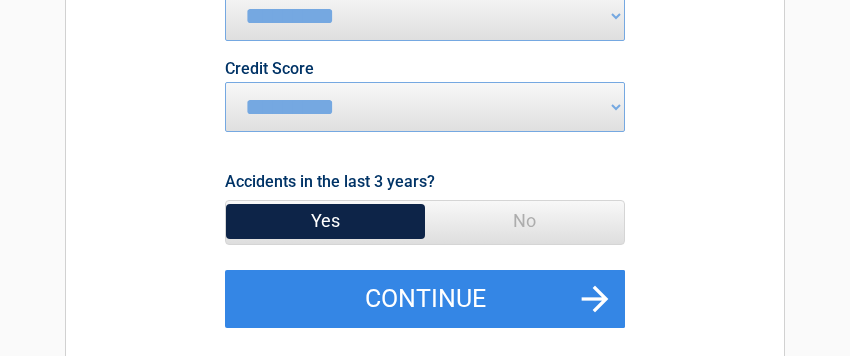 click on "Yes" at bounding box center (325, 221) 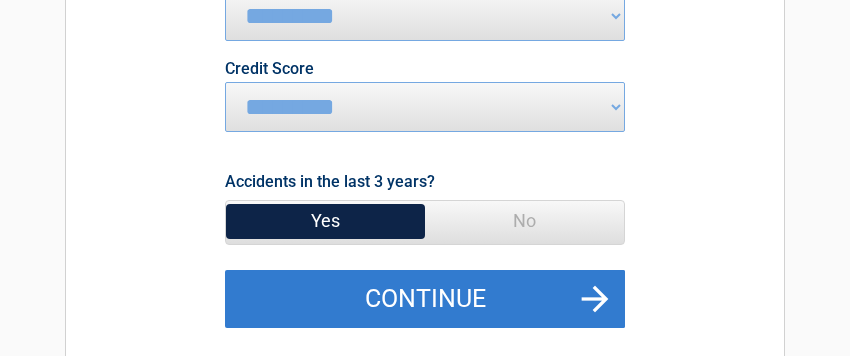 click on "Continue" at bounding box center (425, 299) 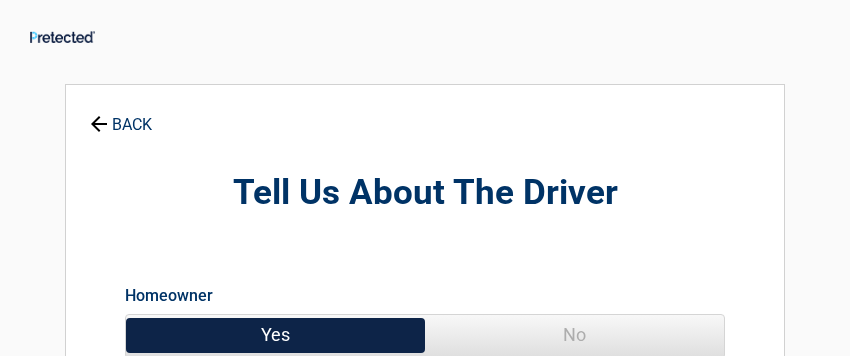 scroll, scrollTop: 100, scrollLeft: 0, axis: vertical 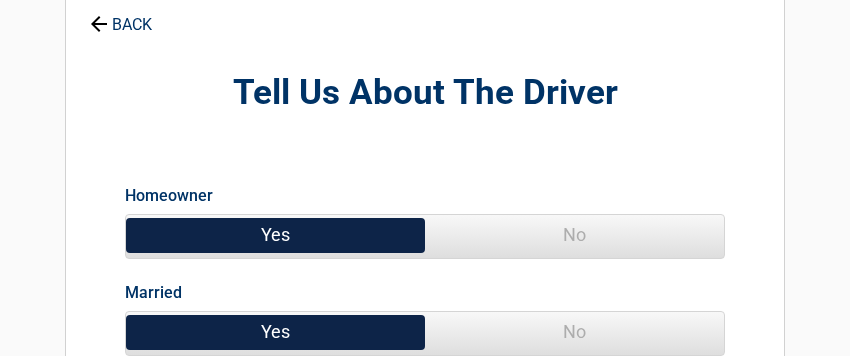 click on "No" at bounding box center (574, 235) 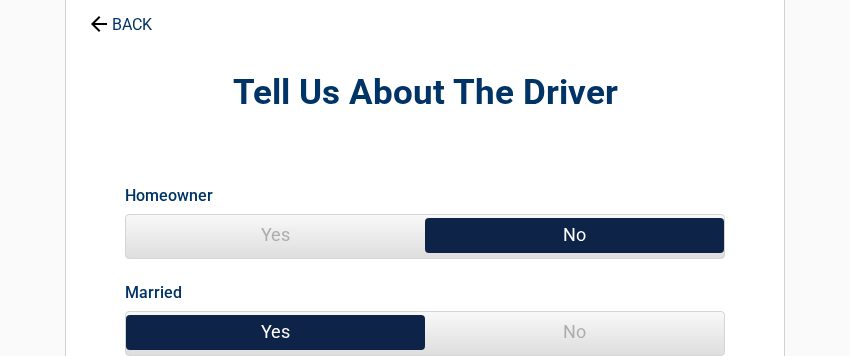 click on "No" at bounding box center [574, 235] 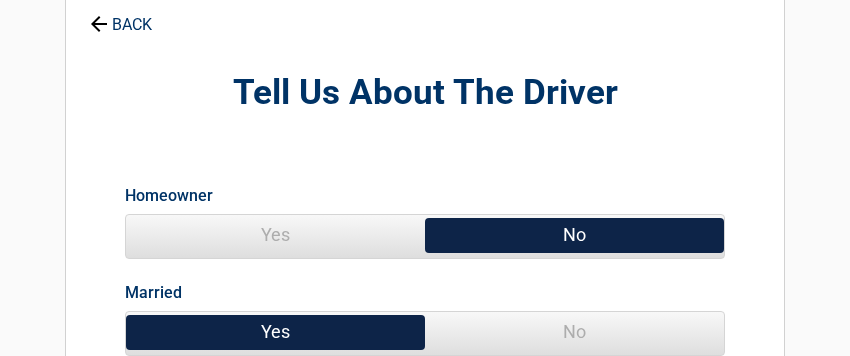 scroll, scrollTop: 200, scrollLeft: 0, axis: vertical 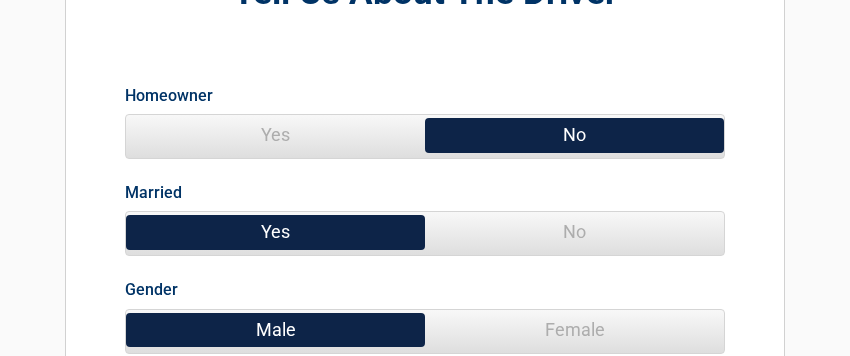click on "Yes" at bounding box center (275, 232) 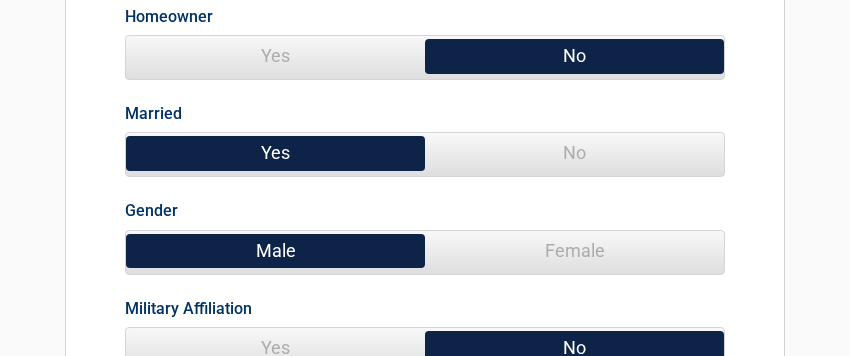 scroll, scrollTop: 300, scrollLeft: 0, axis: vertical 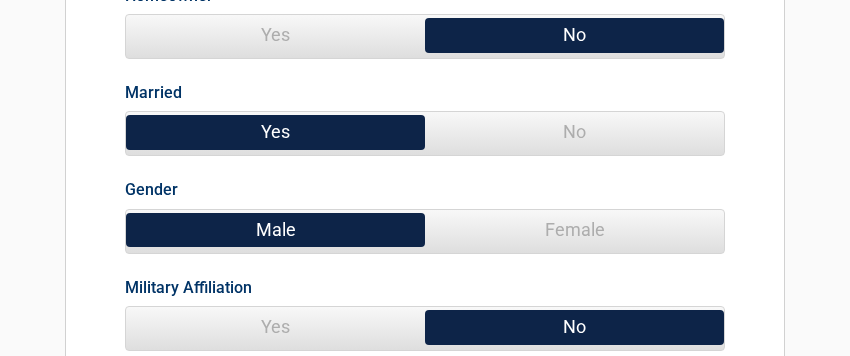 click on "Female" at bounding box center (574, 230) 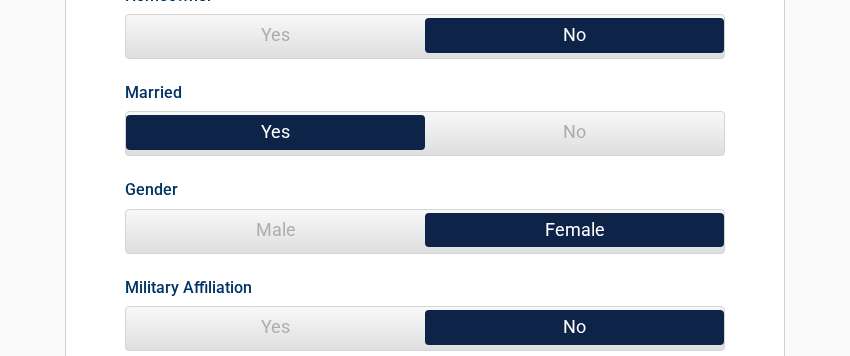 scroll, scrollTop: 400, scrollLeft: 0, axis: vertical 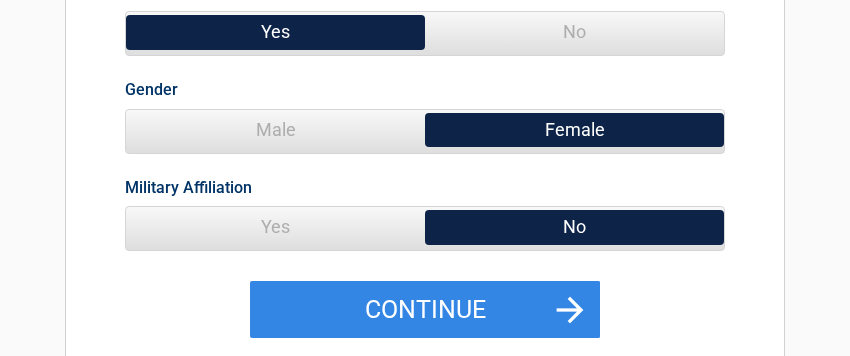 click on "No" at bounding box center (574, 227) 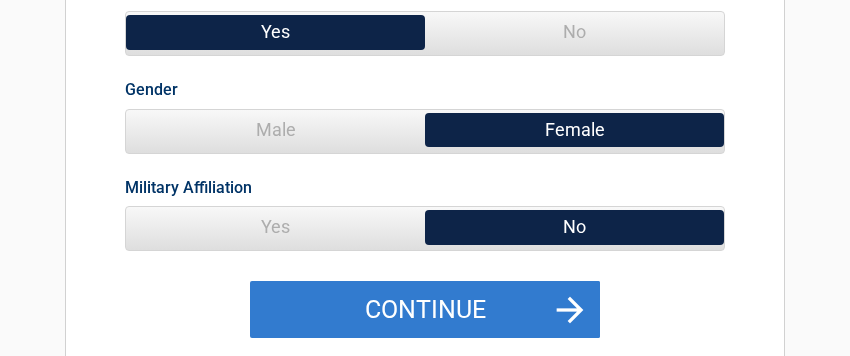 click on "Continue" at bounding box center [425, 310] 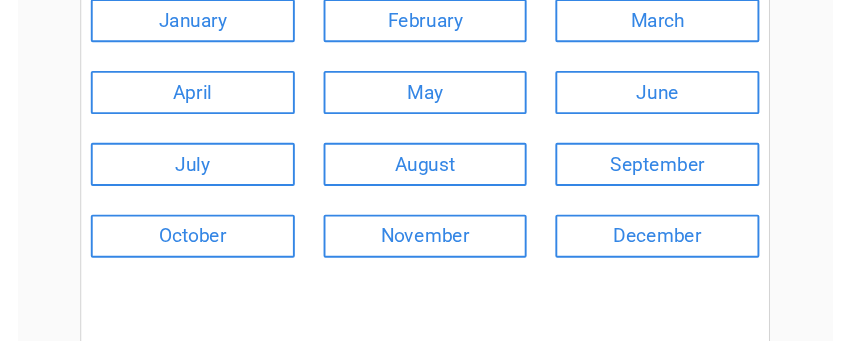 scroll, scrollTop: 160, scrollLeft: 0, axis: vertical 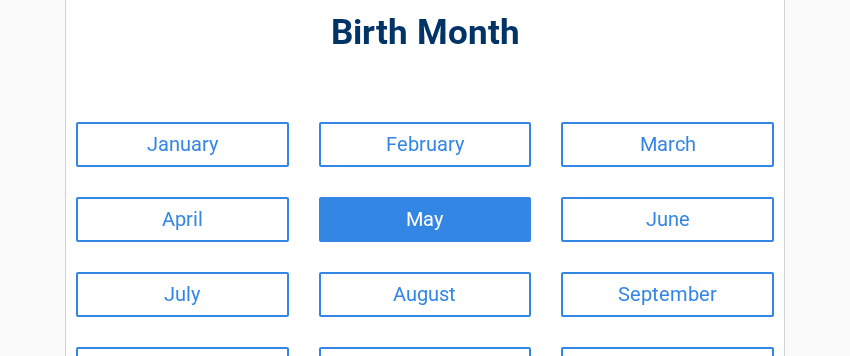 click on "May" at bounding box center [425, 219] 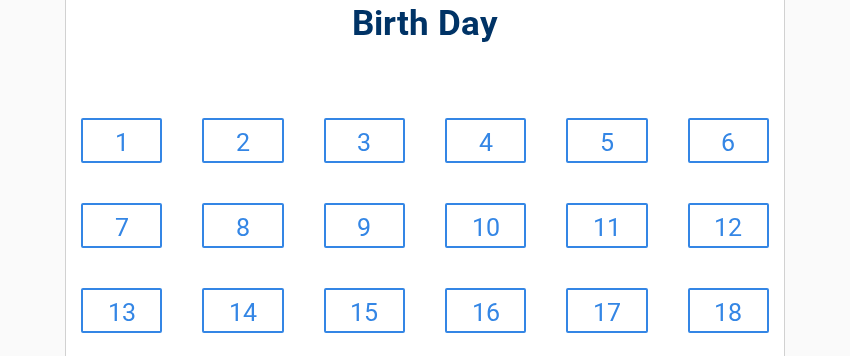 scroll, scrollTop: 200, scrollLeft: 0, axis: vertical 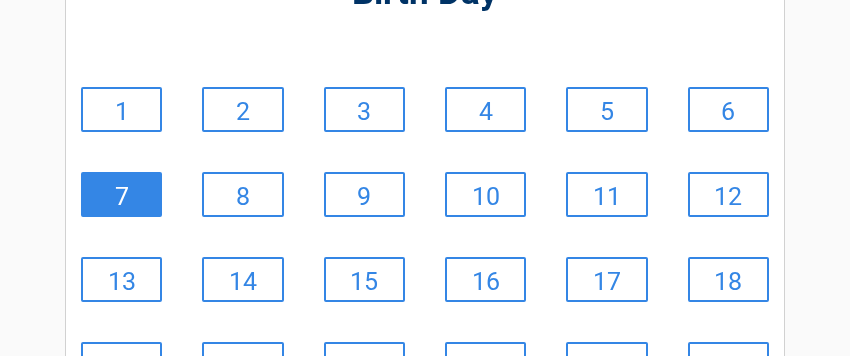 click on "7" at bounding box center [121, 194] 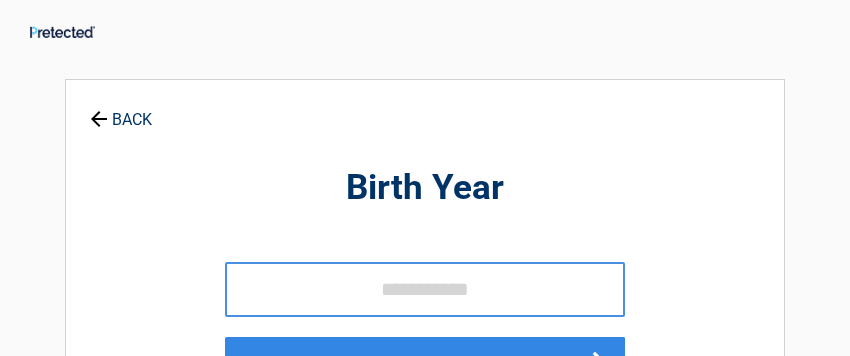 scroll, scrollTop: 0, scrollLeft: 0, axis: both 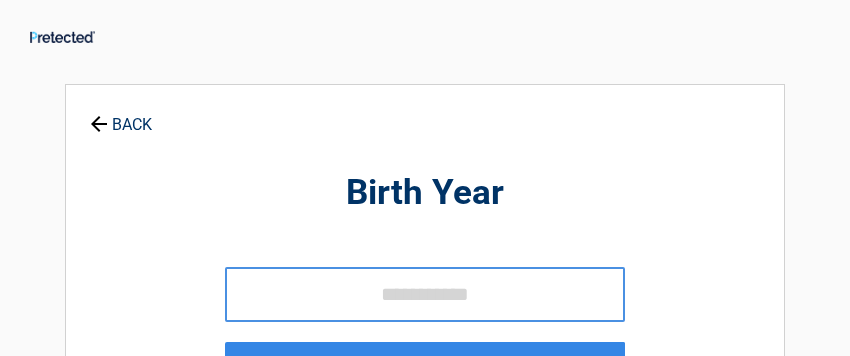 click at bounding box center (425, 294) 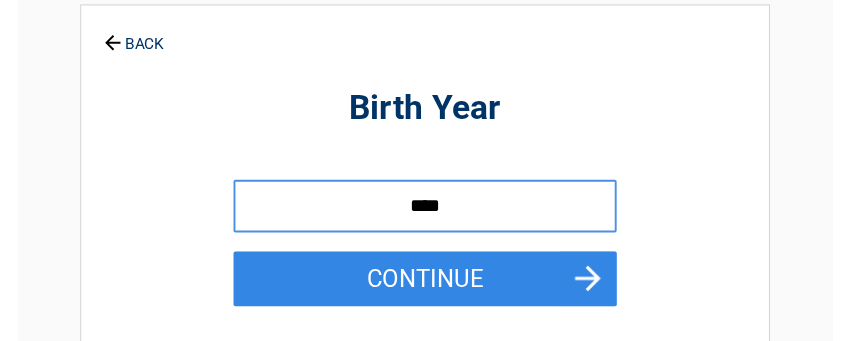 scroll, scrollTop: 100, scrollLeft: 0, axis: vertical 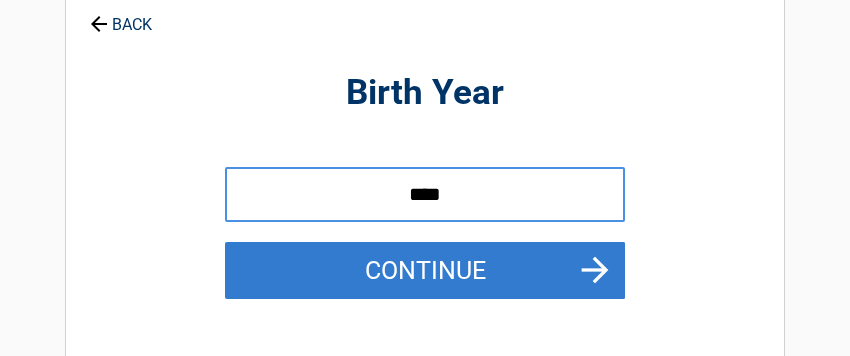 type on "****" 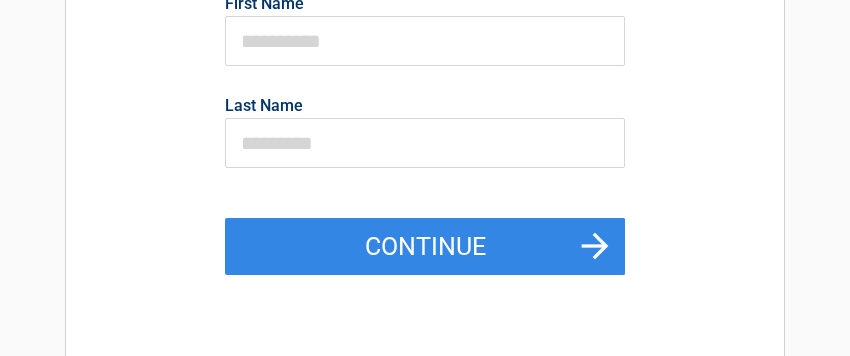 scroll, scrollTop: 200, scrollLeft: 0, axis: vertical 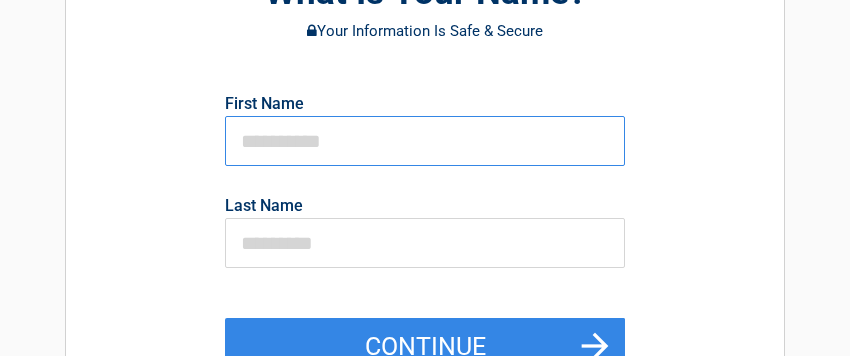 click at bounding box center (425, 141) 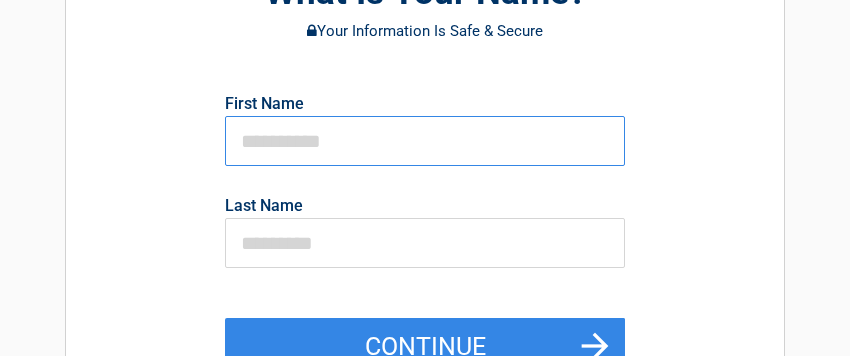 type on "*" 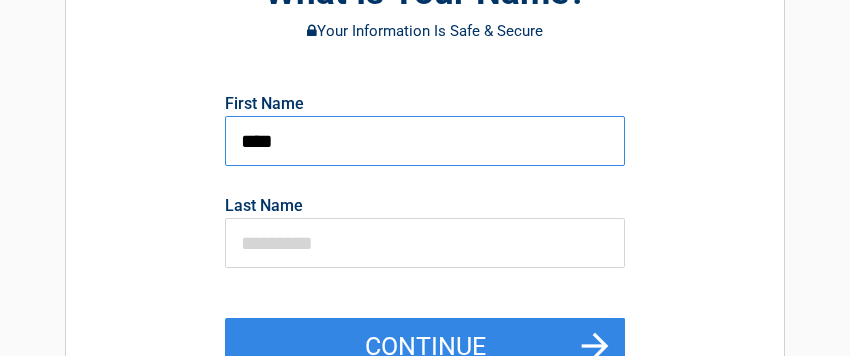 type on "****" 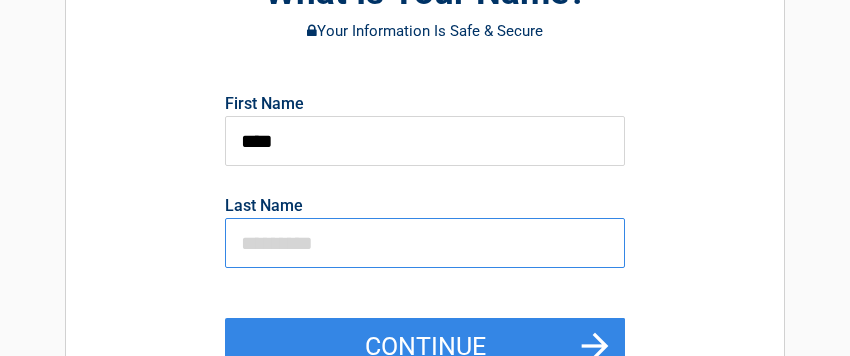 click at bounding box center (425, 243) 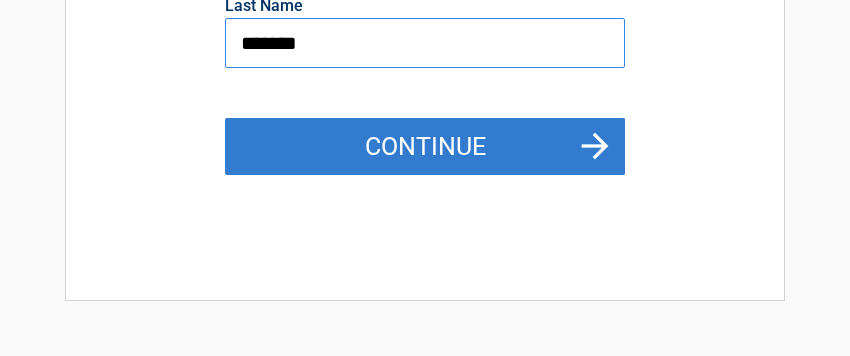 type on "*******" 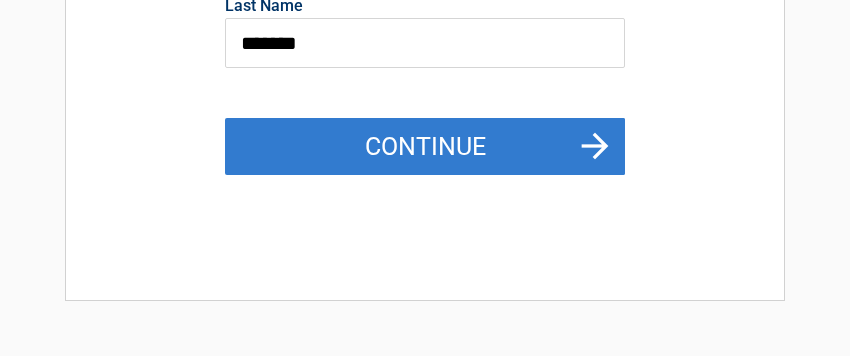 click on "Continue" at bounding box center (425, 147) 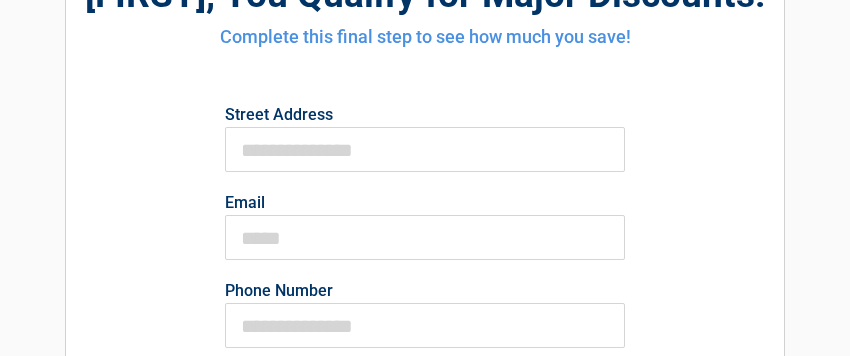 scroll, scrollTop: 300, scrollLeft: 0, axis: vertical 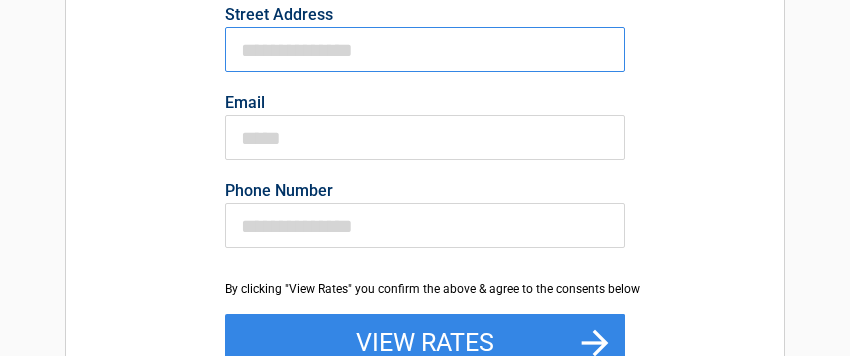 click on "First Name" at bounding box center [425, 49] 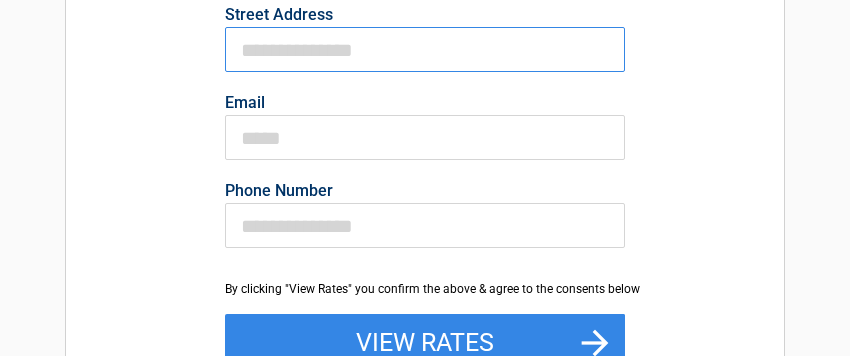 type on "**********" 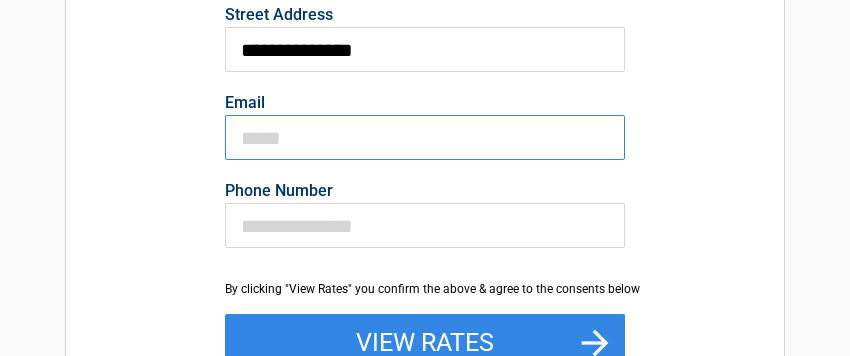 type on "**********" 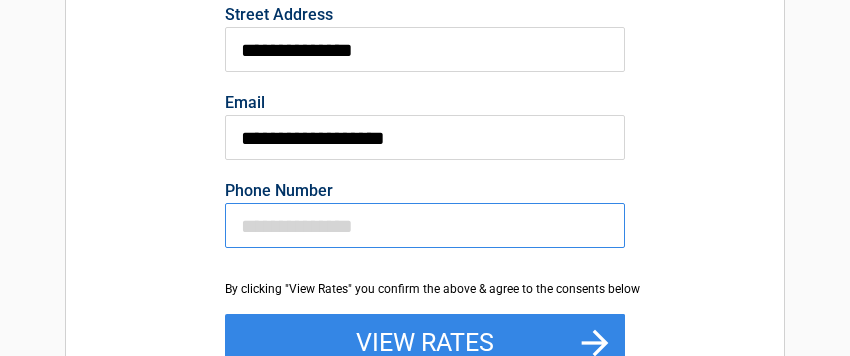 type on "**********" 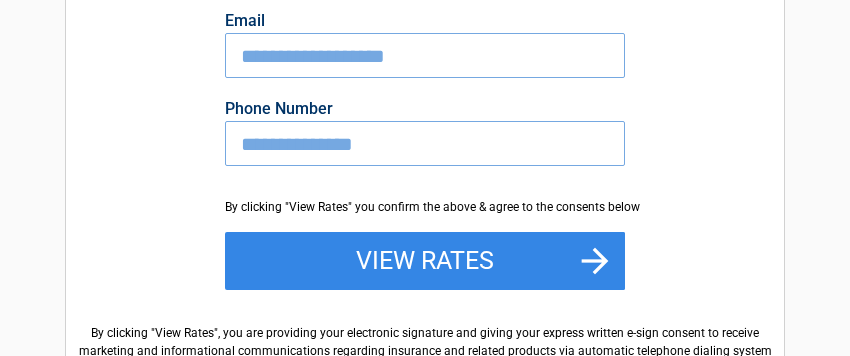 scroll, scrollTop: 400, scrollLeft: 0, axis: vertical 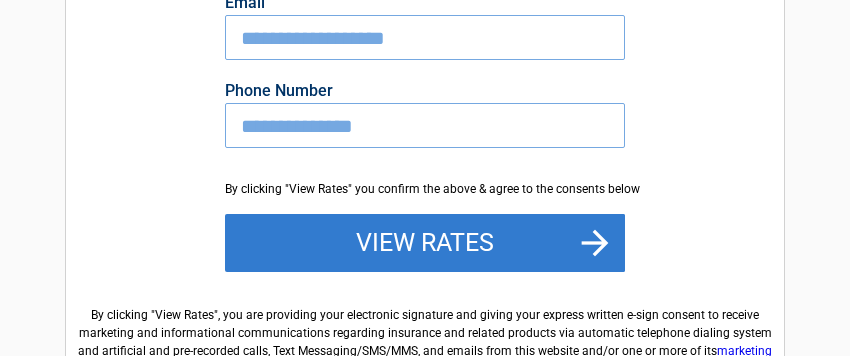 click on "View Rates" at bounding box center (425, 243) 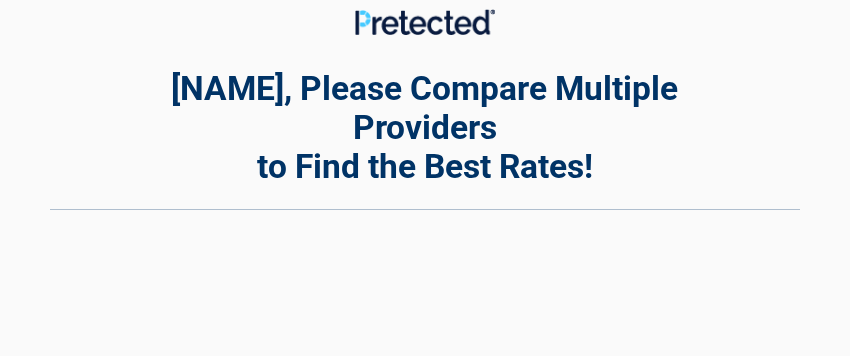 scroll, scrollTop: 0, scrollLeft: 0, axis: both 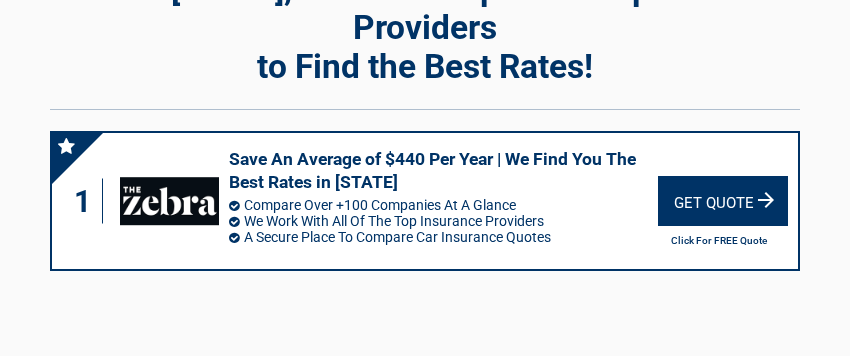 click on "Get Quote" at bounding box center [723, 201] 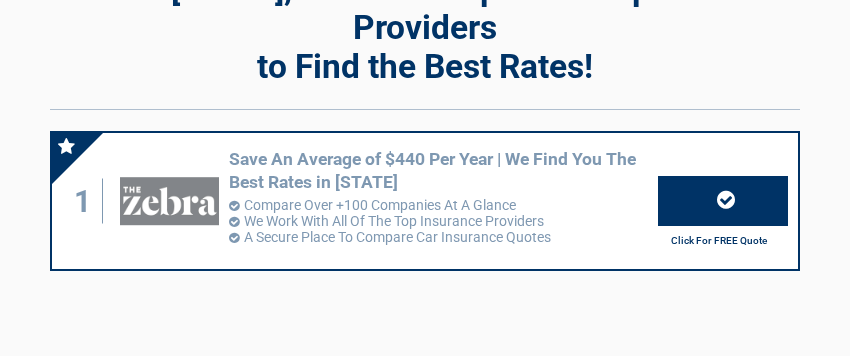 click on "Click For FREE Quote" at bounding box center (719, 240) 